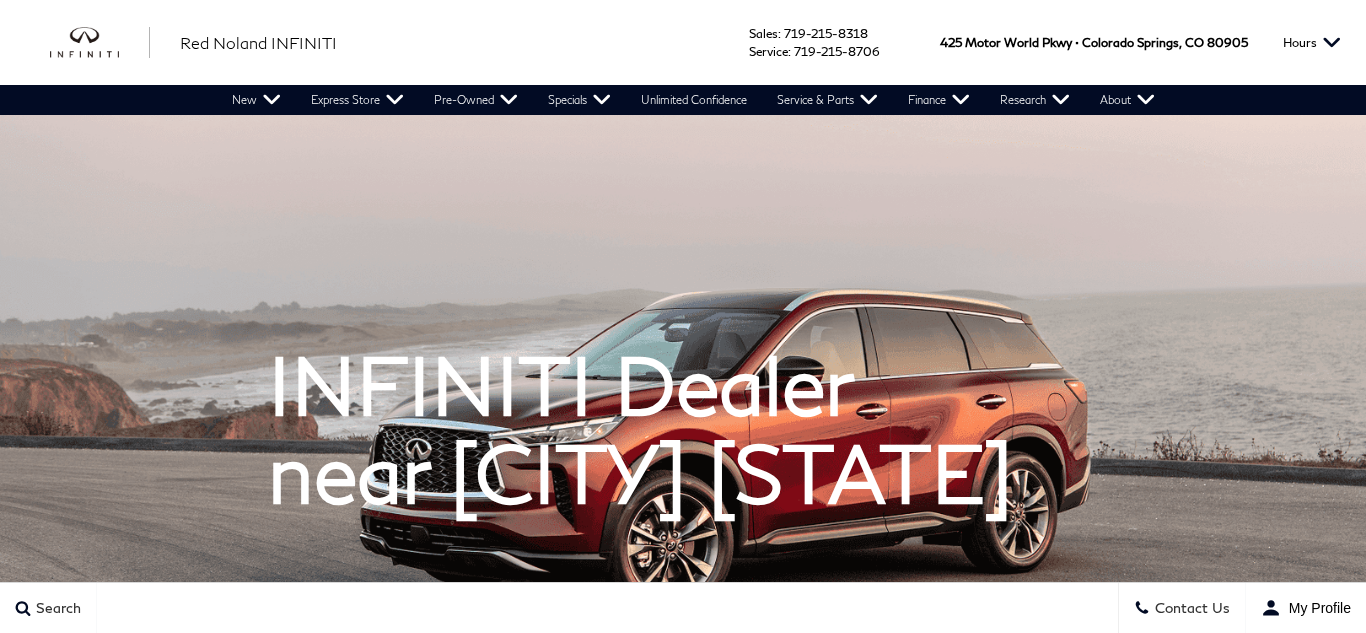 scroll, scrollTop: 0, scrollLeft: 0, axis: both 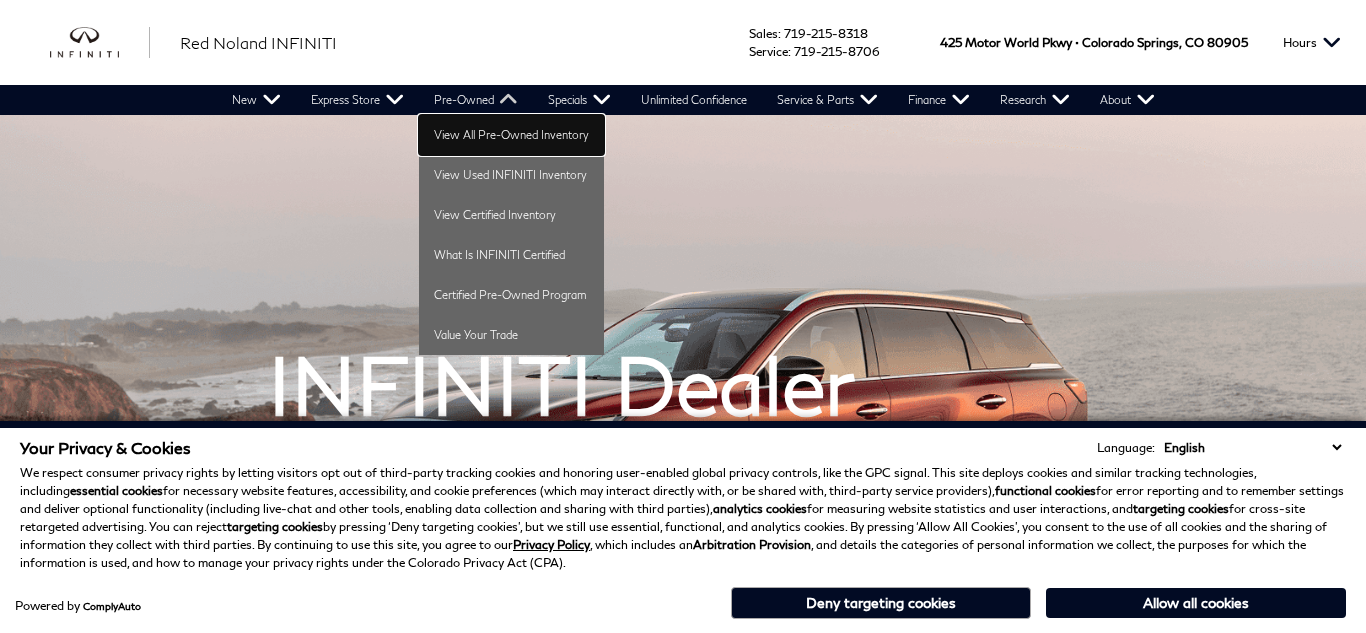 click on "View All Pre-Owned Inventory" at bounding box center [511, 135] 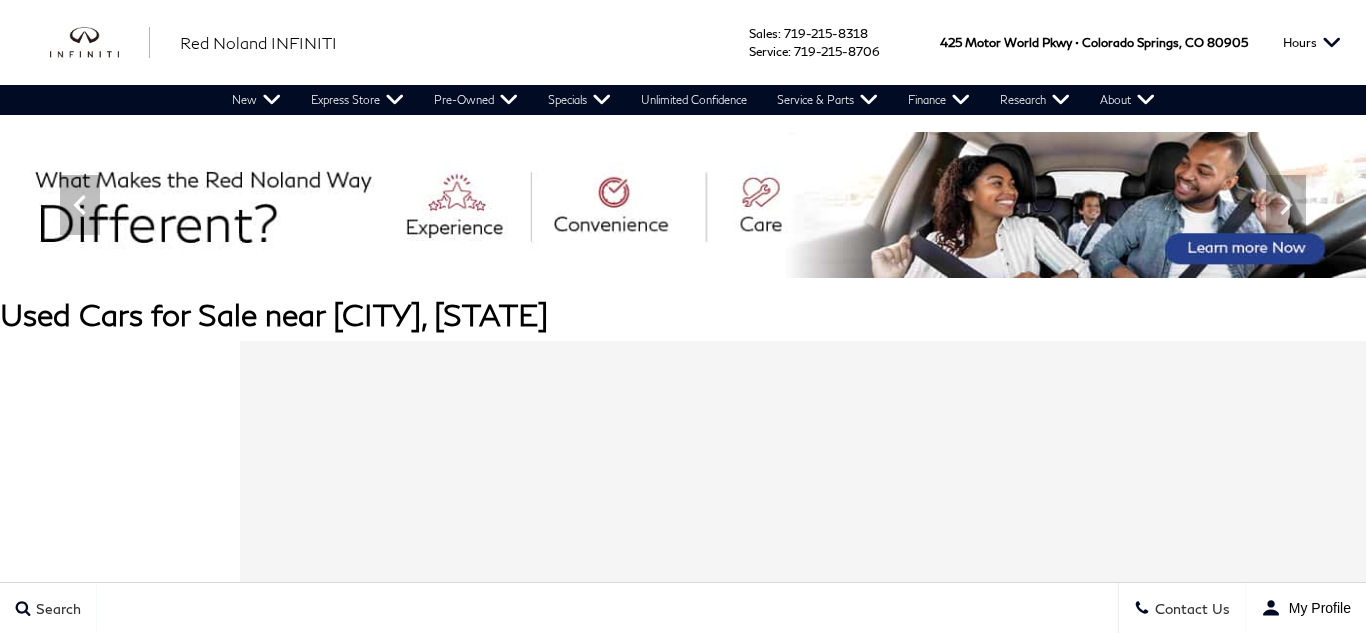 scroll, scrollTop: 0, scrollLeft: 0, axis: both 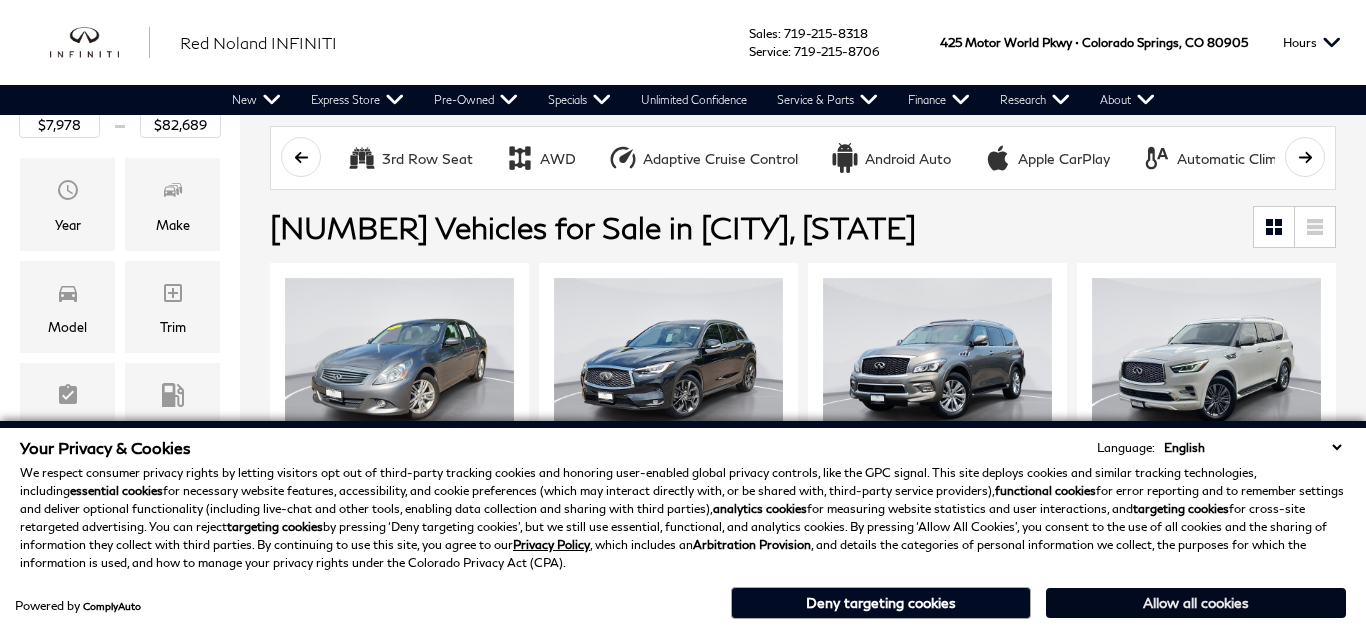 click on "Allow all cookies" at bounding box center [1196, 603] 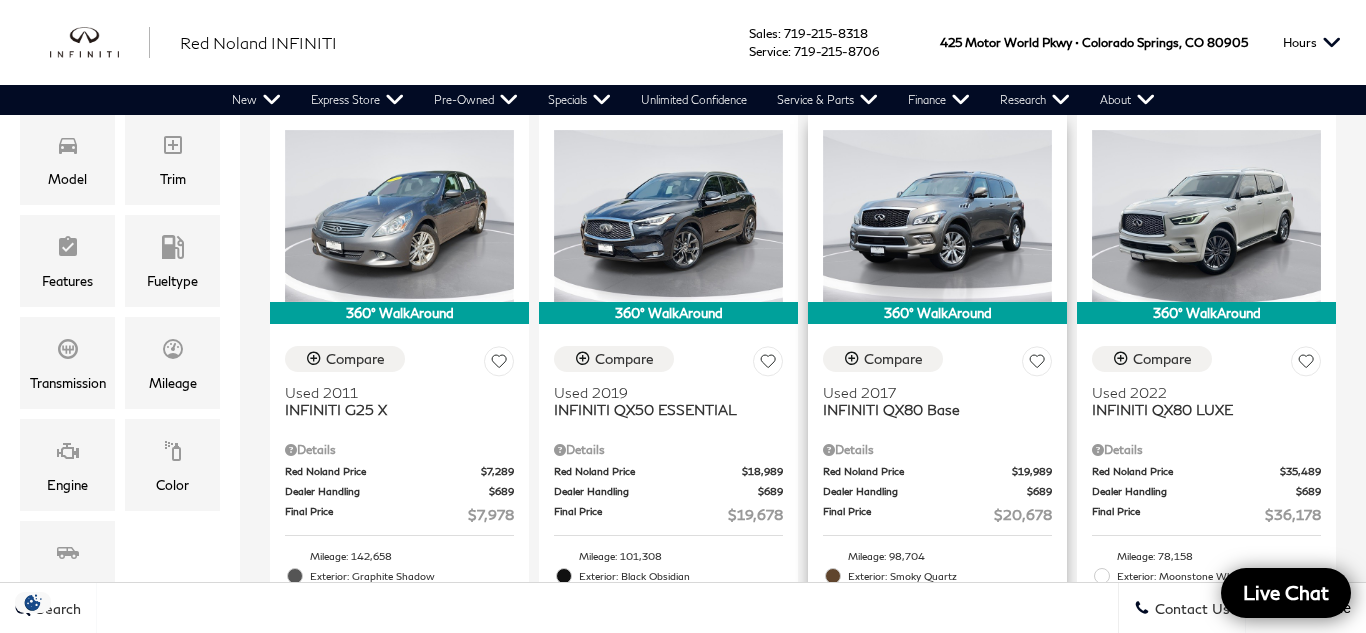 scroll, scrollTop: 455, scrollLeft: 0, axis: vertical 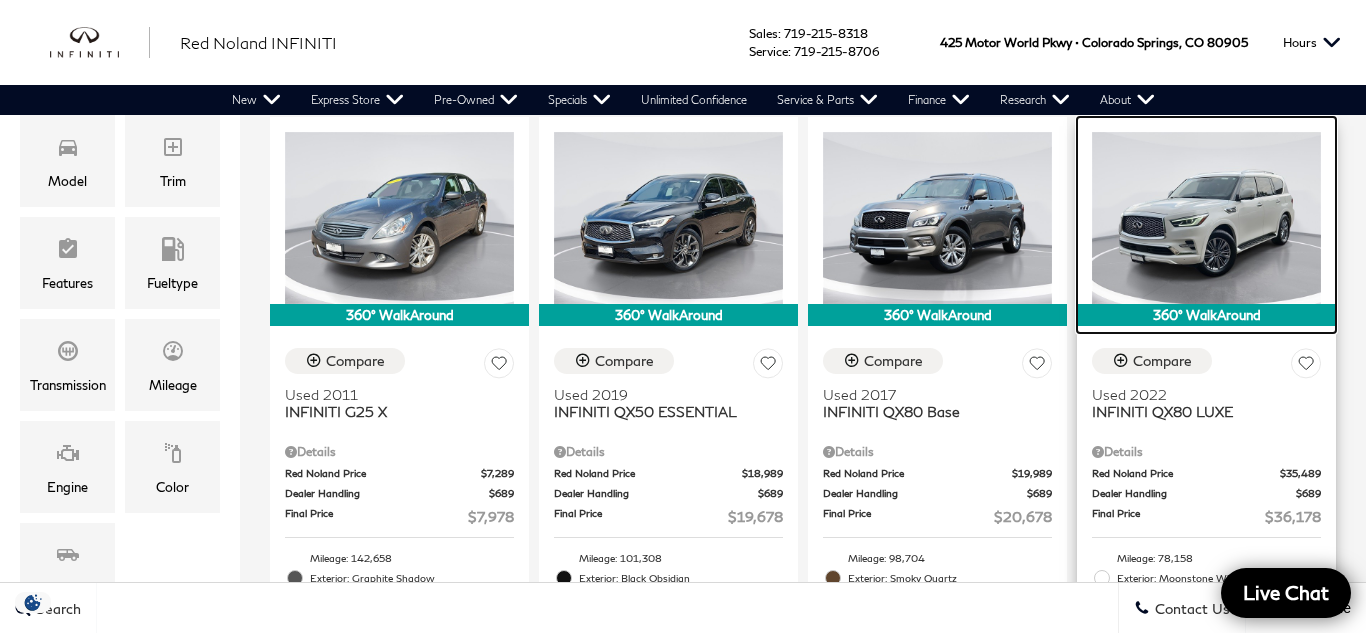 click at bounding box center (1206, 218) 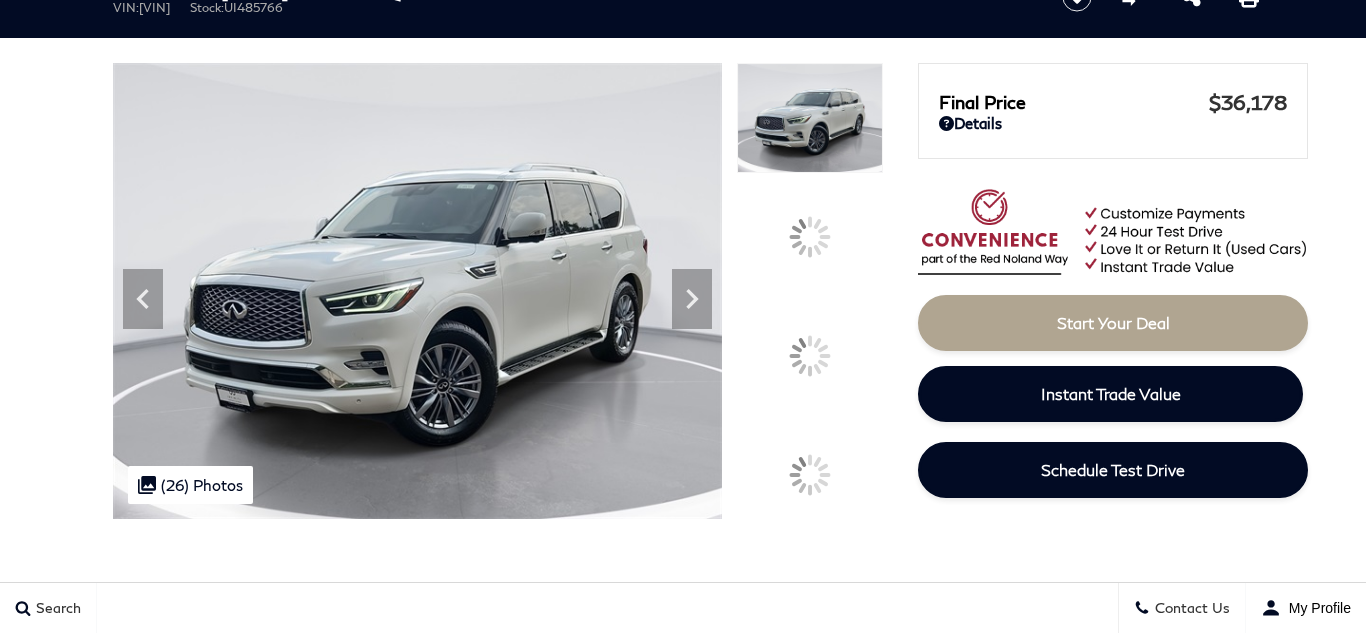 scroll, scrollTop: 152, scrollLeft: 0, axis: vertical 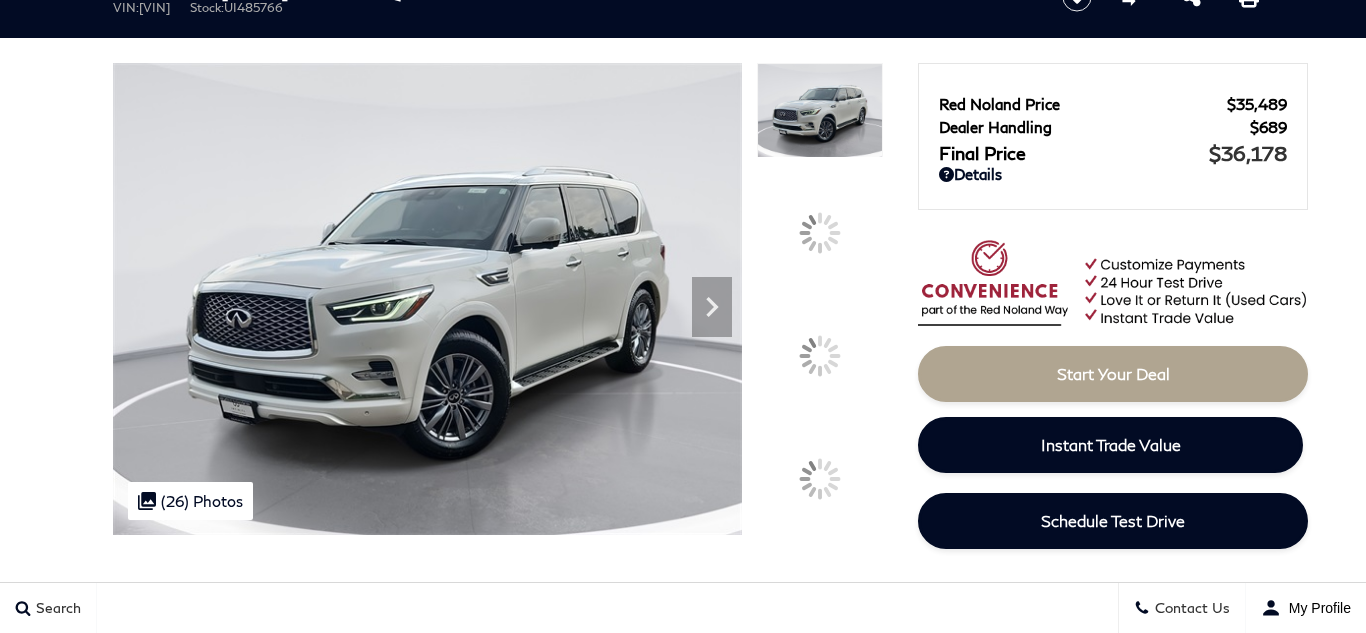 click at bounding box center [820, 356] 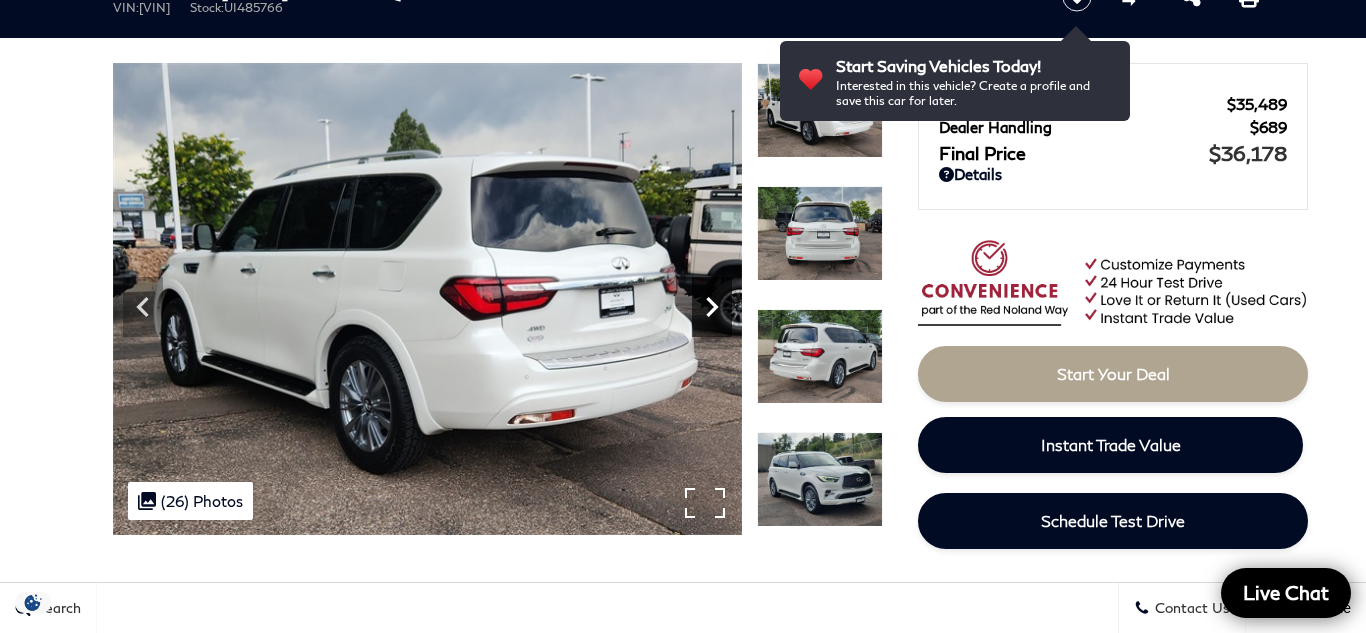 click 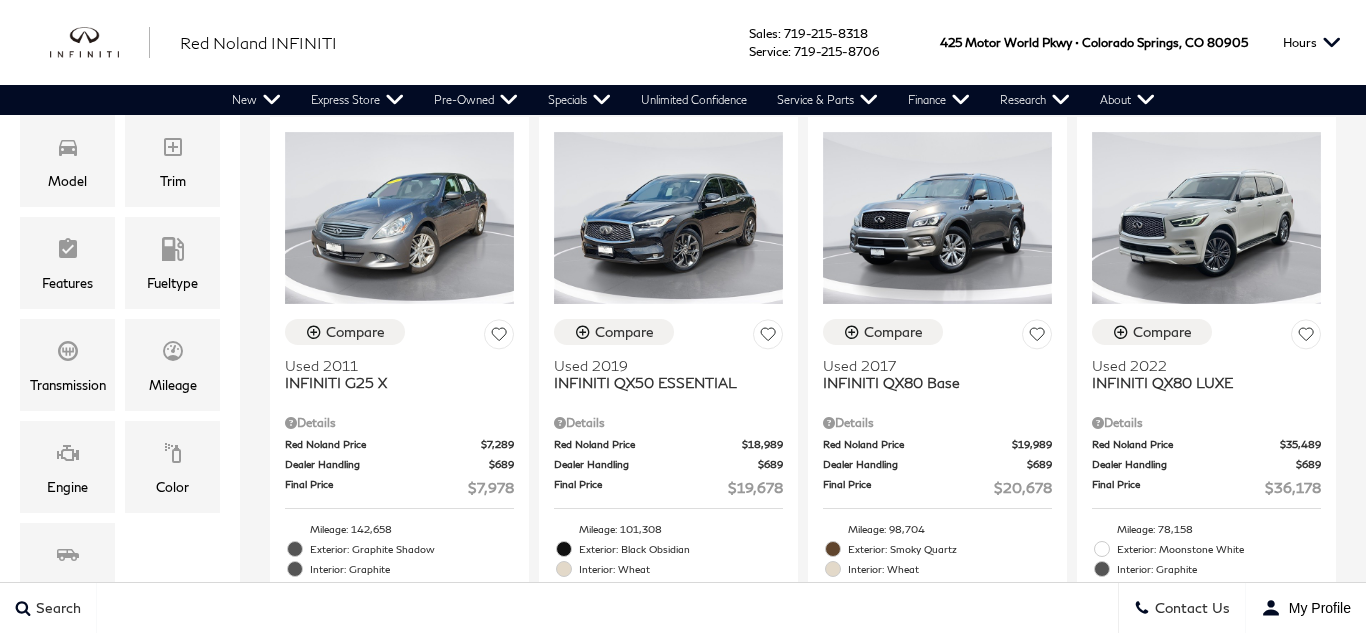 scroll, scrollTop: 0, scrollLeft: 0, axis: both 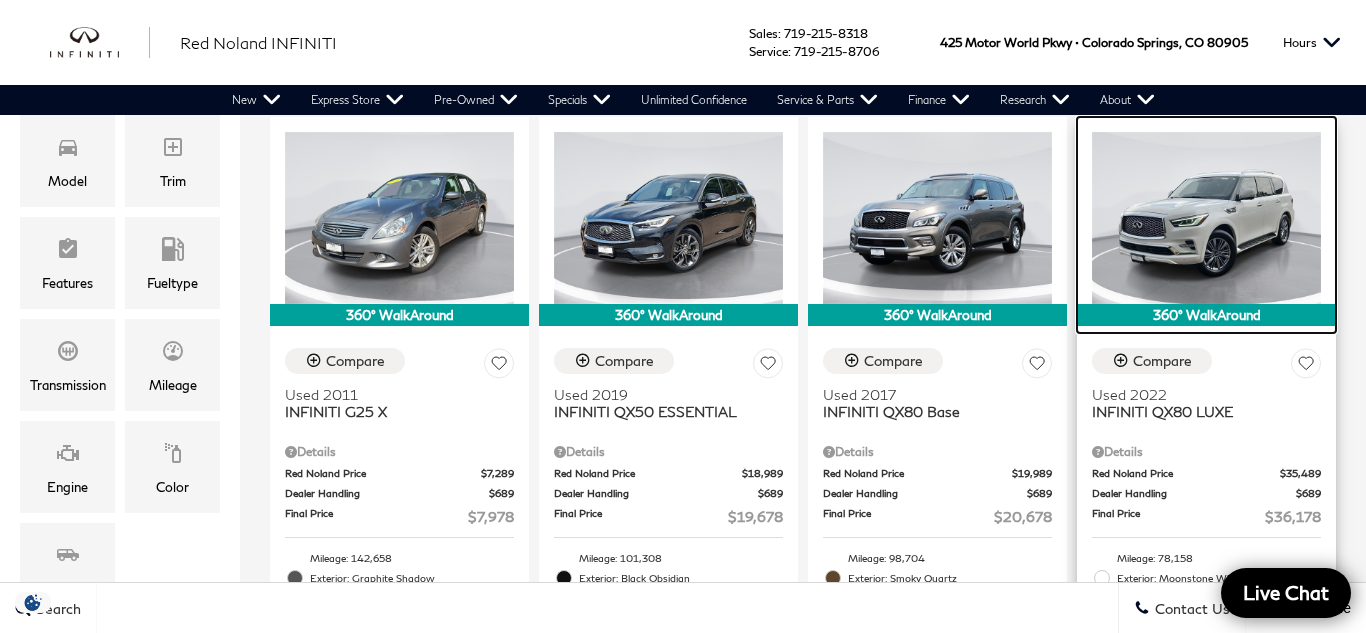 click at bounding box center [1206, 218] 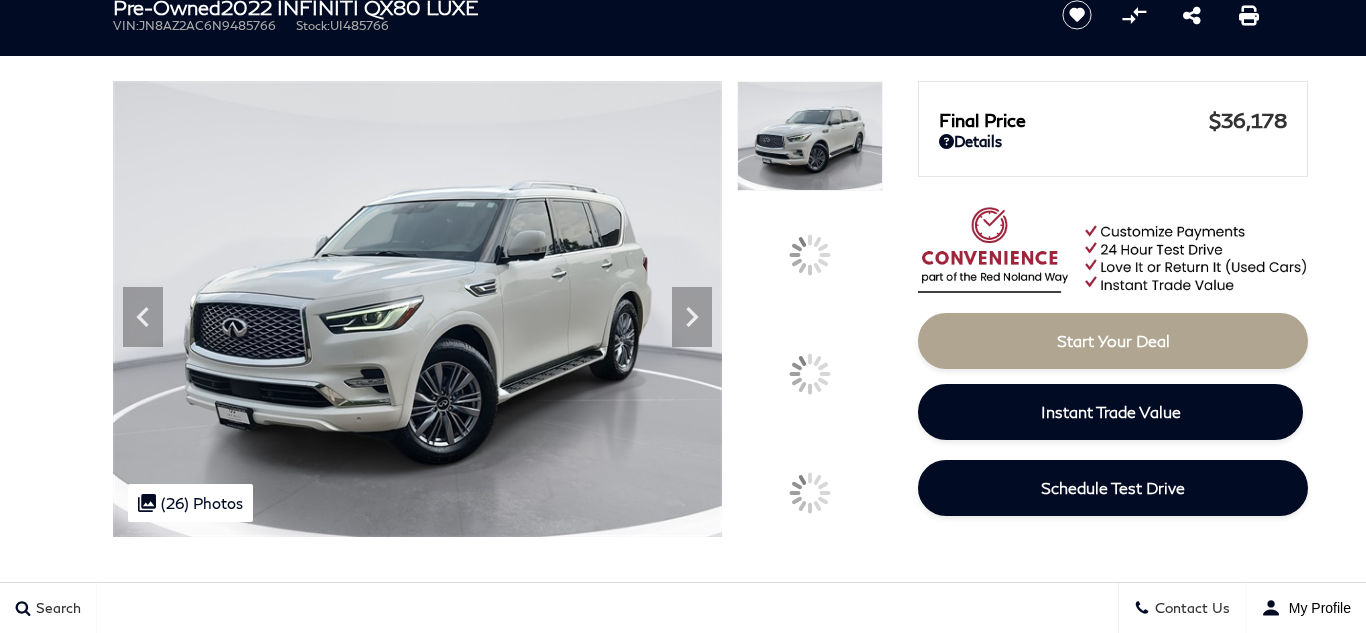 scroll, scrollTop: 181, scrollLeft: 0, axis: vertical 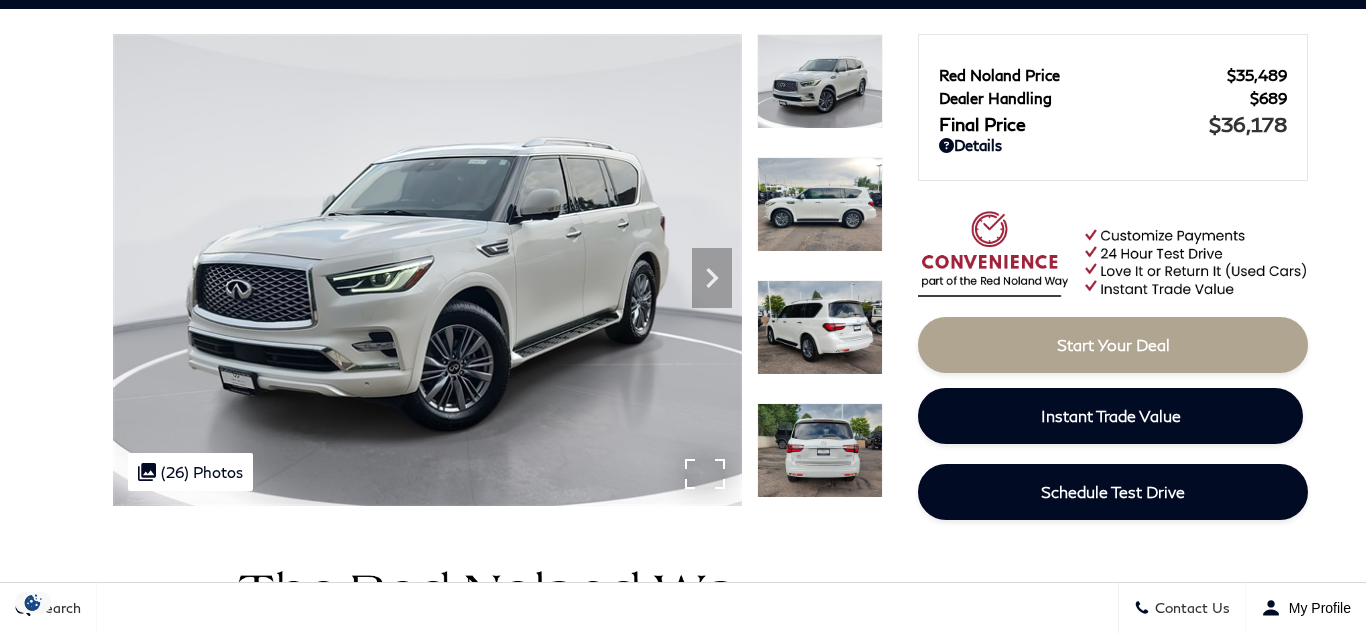 click at bounding box center [427, 270] 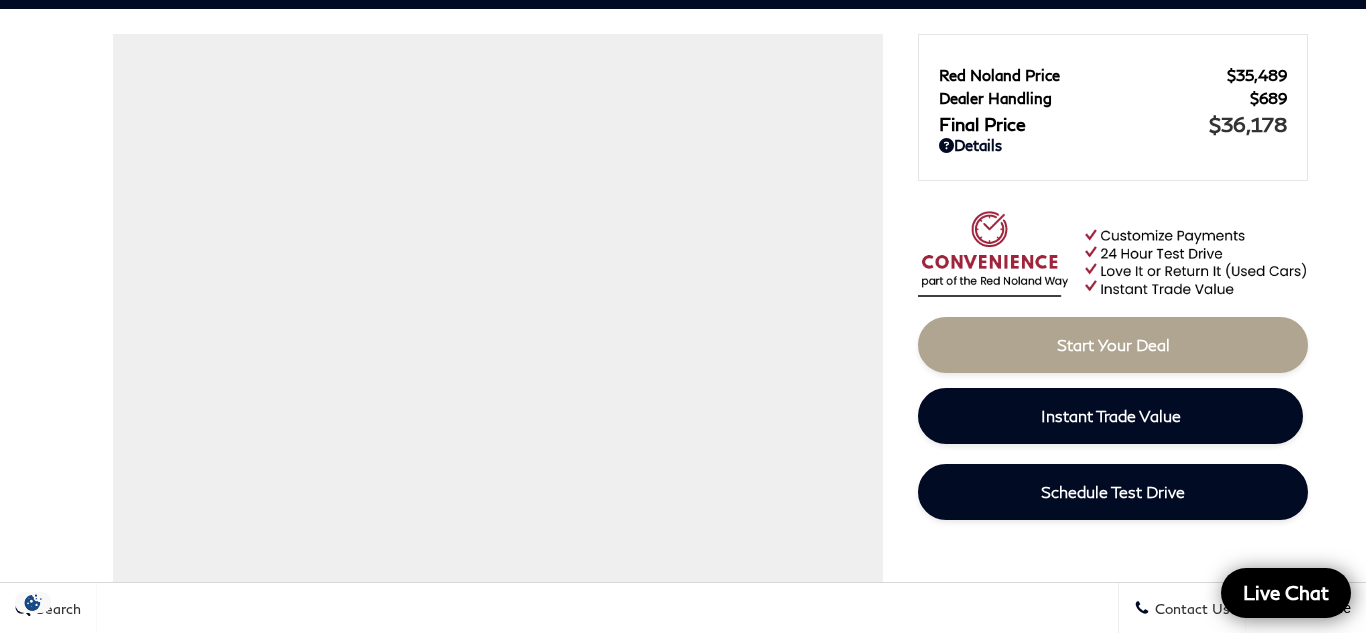 click on "Pre-Owned  2022 INFINITI QX80 LUXE
VIN:  JN8AZ2AC6N9485766 Stock:  UI485766
Start Saving Vehicles Today!
Interested in this vehicle? Create a profile and save this car for later." at bounding box center (683, 3640) 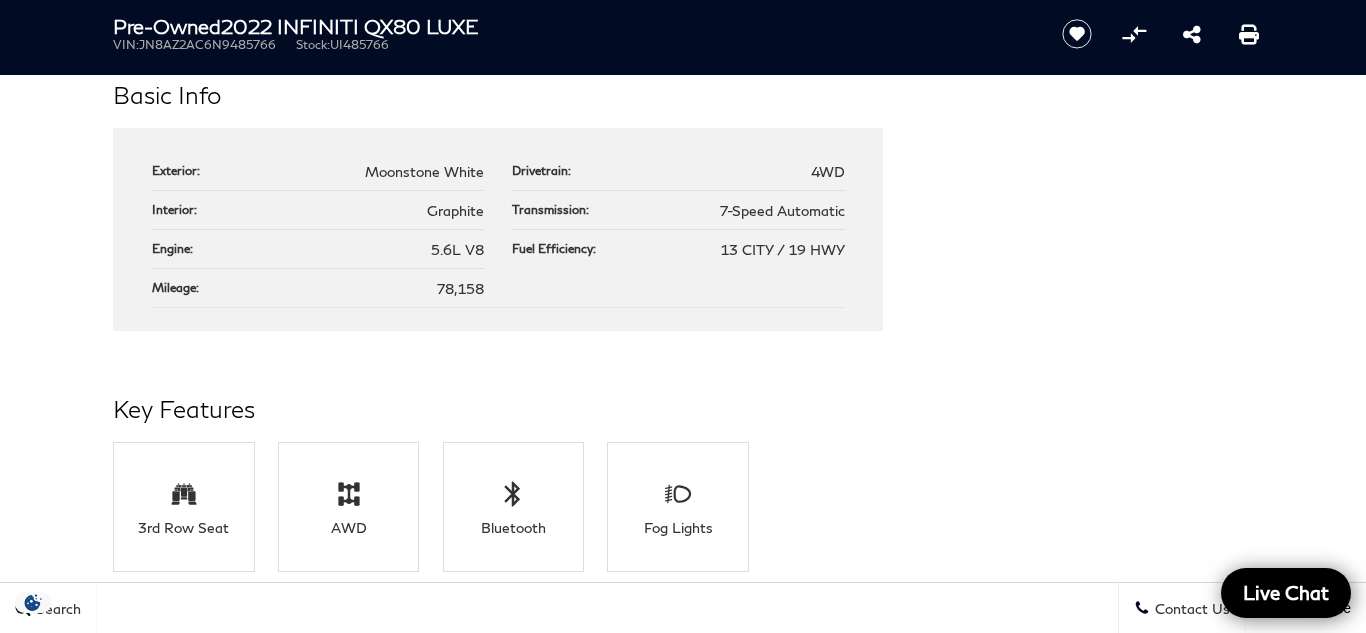 scroll, scrollTop: 2054, scrollLeft: 0, axis: vertical 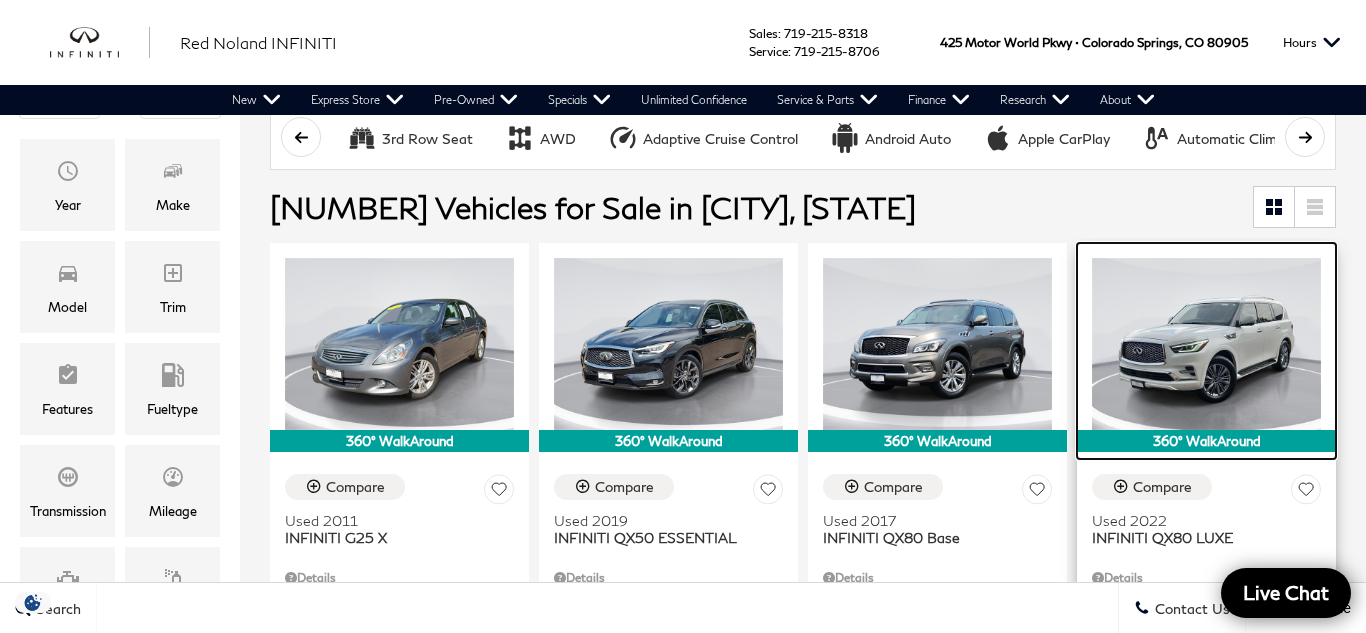 click at bounding box center [1206, 344] 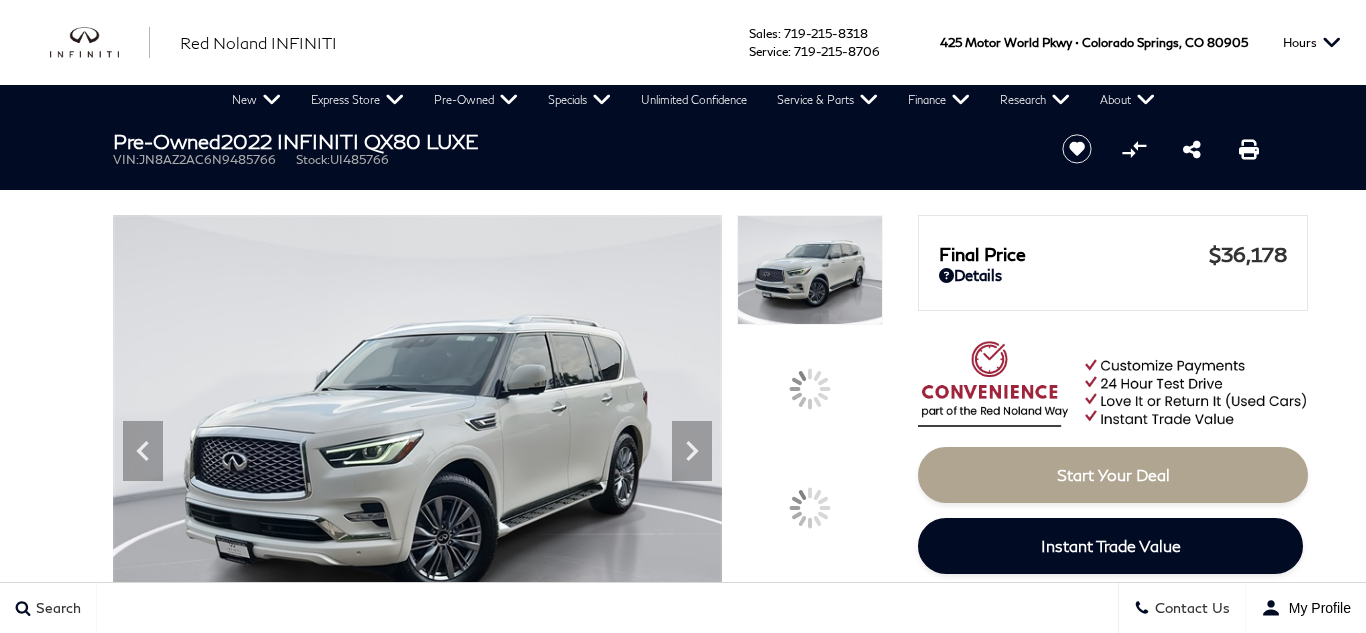 scroll, scrollTop: 0, scrollLeft: 0, axis: both 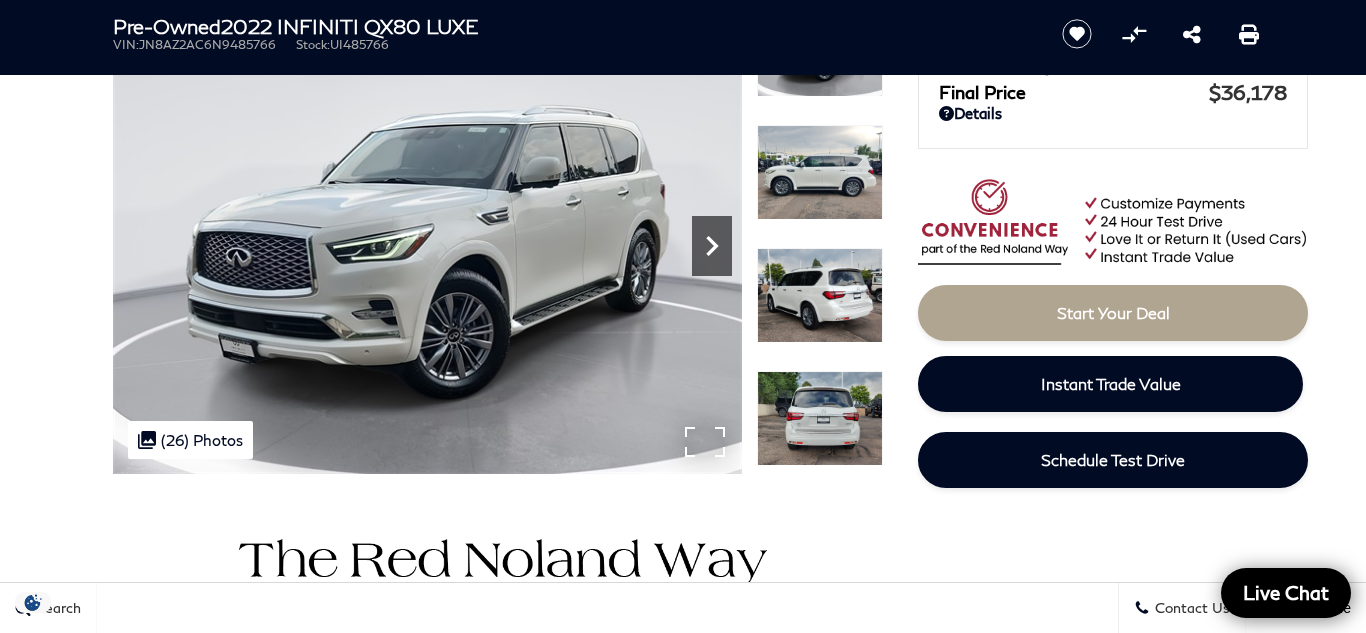 click 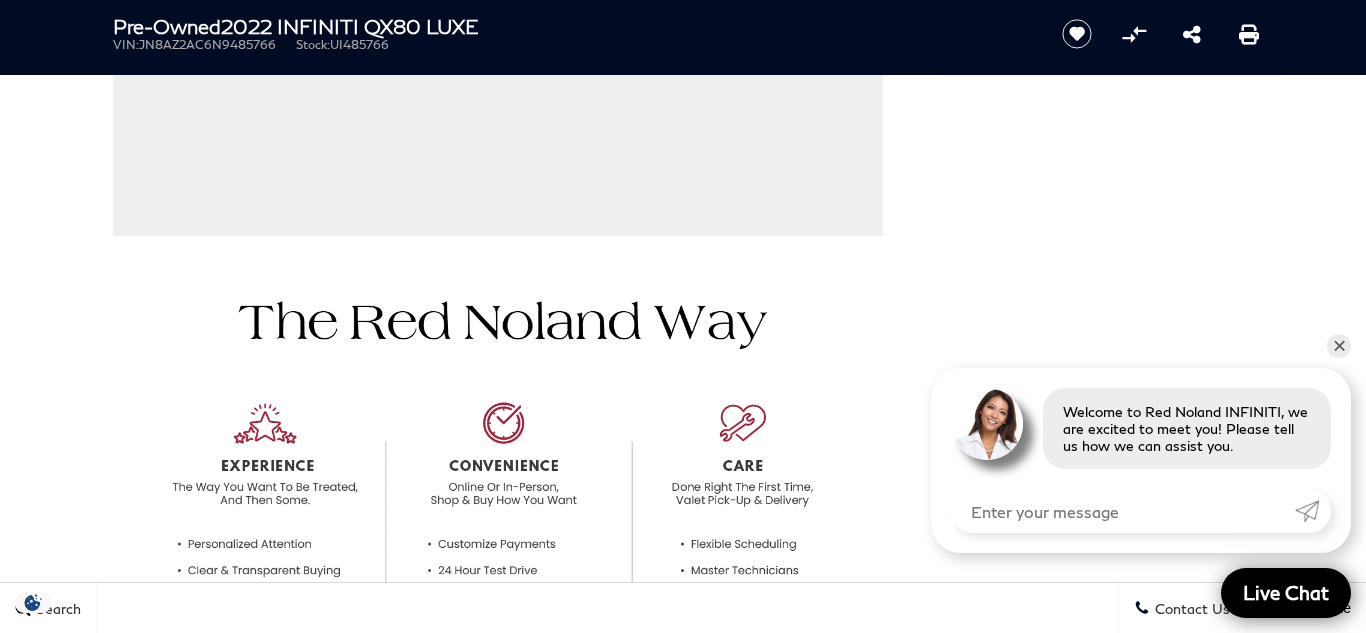 scroll, scrollTop: 635, scrollLeft: 0, axis: vertical 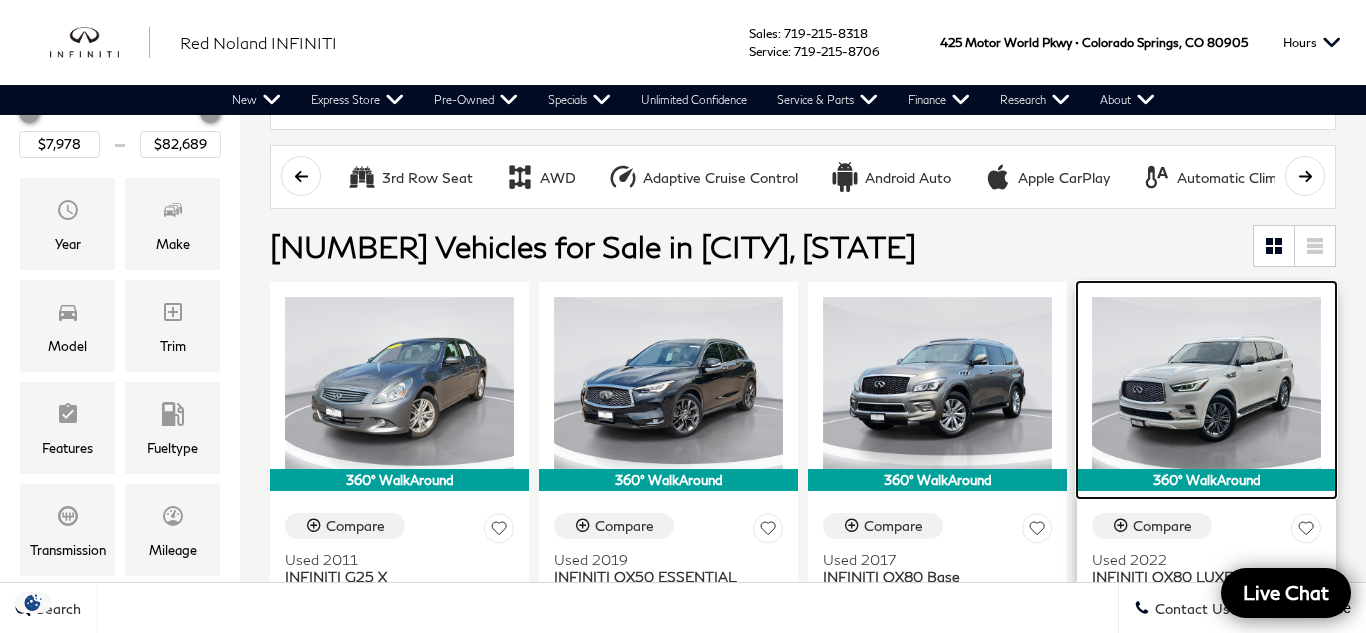 click at bounding box center [1206, 383] 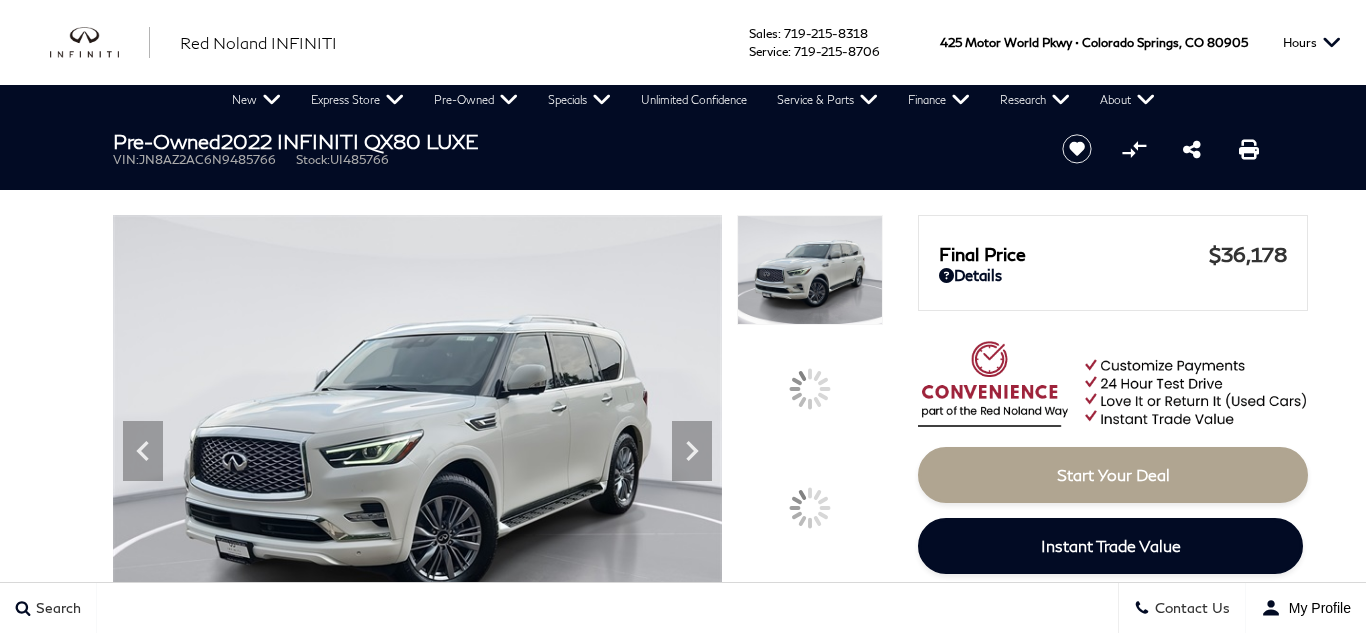 scroll, scrollTop: 0, scrollLeft: 0, axis: both 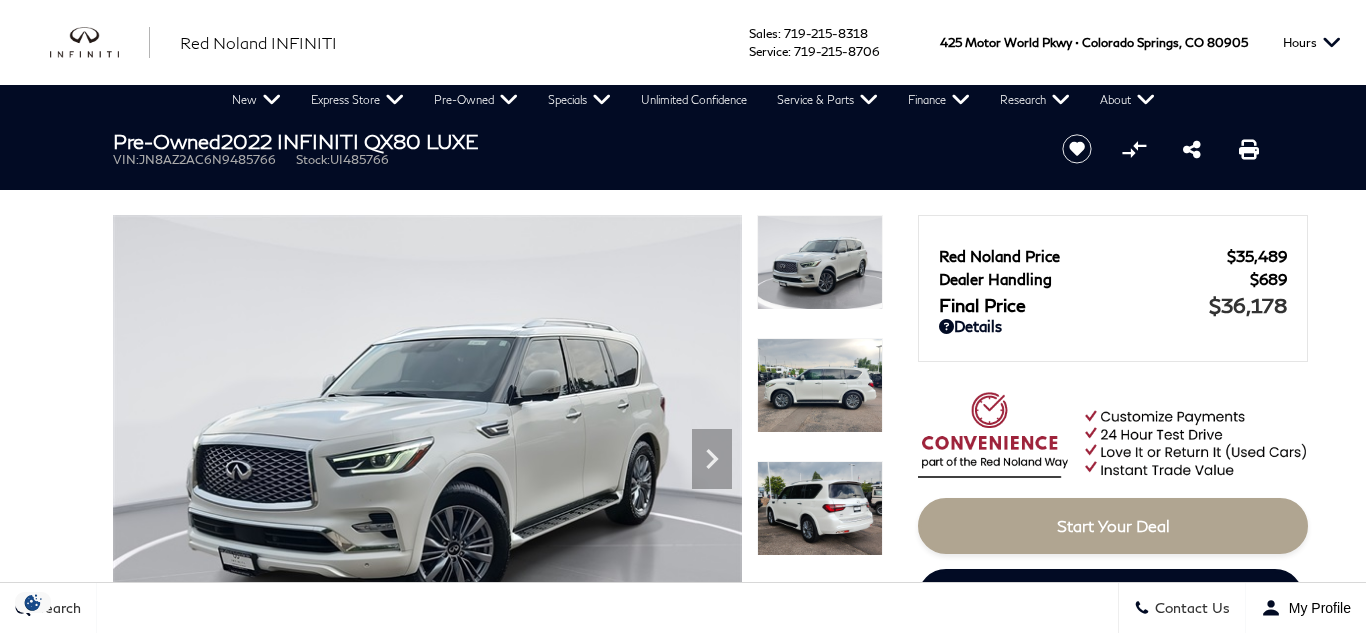 click at bounding box center [820, 385] 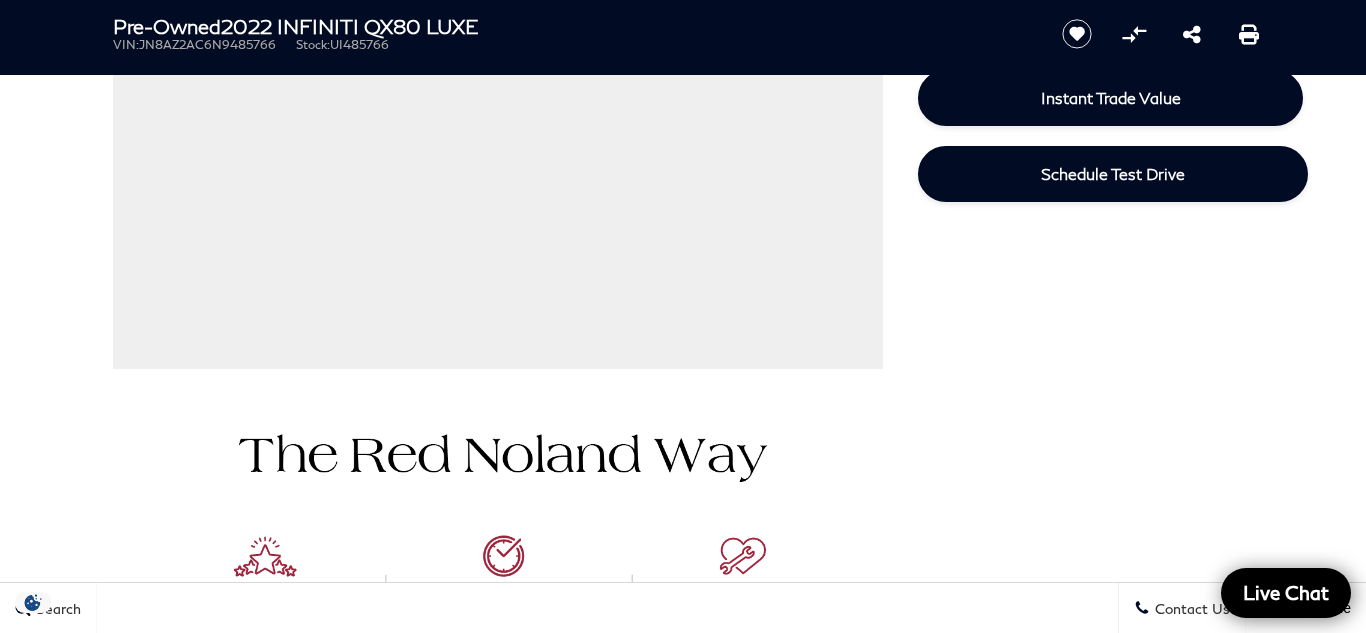 scroll, scrollTop: 500, scrollLeft: 0, axis: vertical 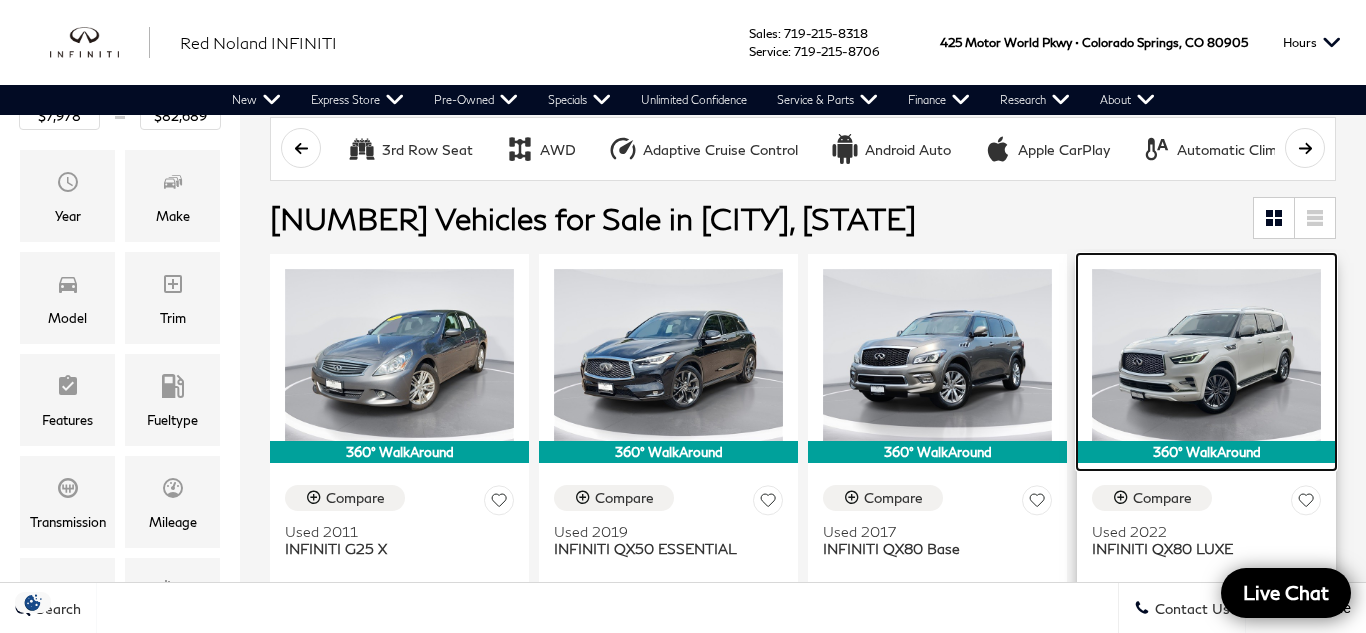 click at bounding box center (1206, 355) 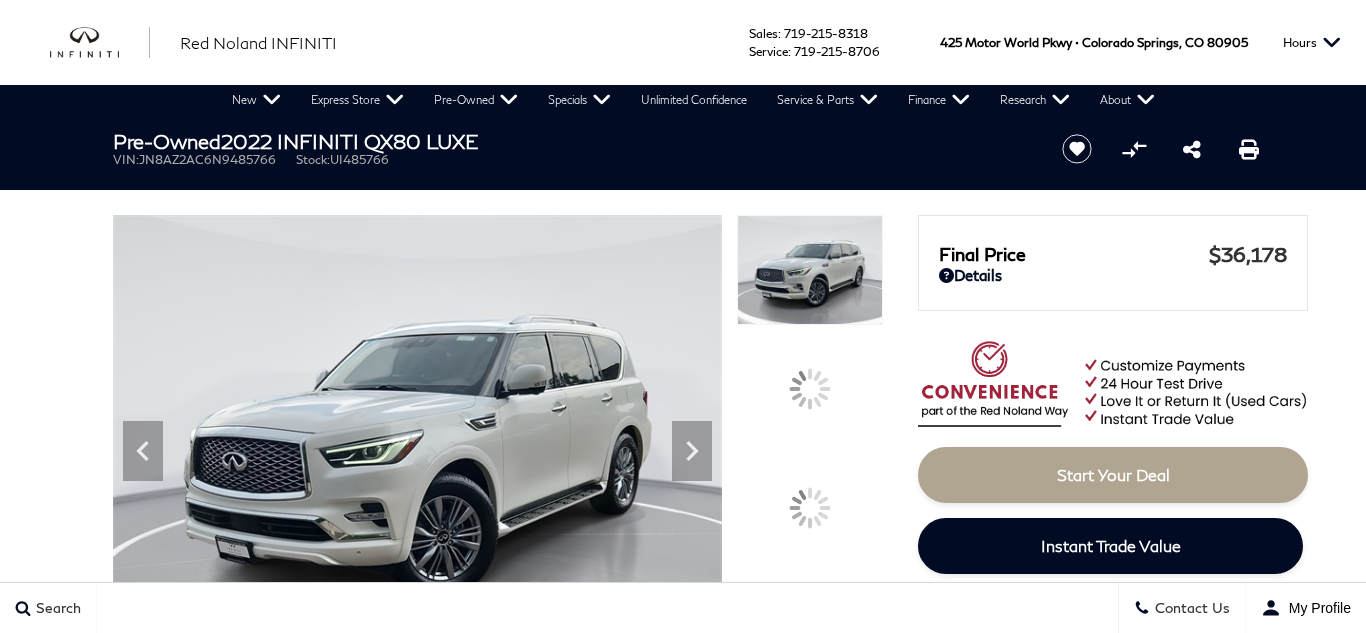 scroll, scrollTop: 67, scrollLeft: 0, axis: vertical 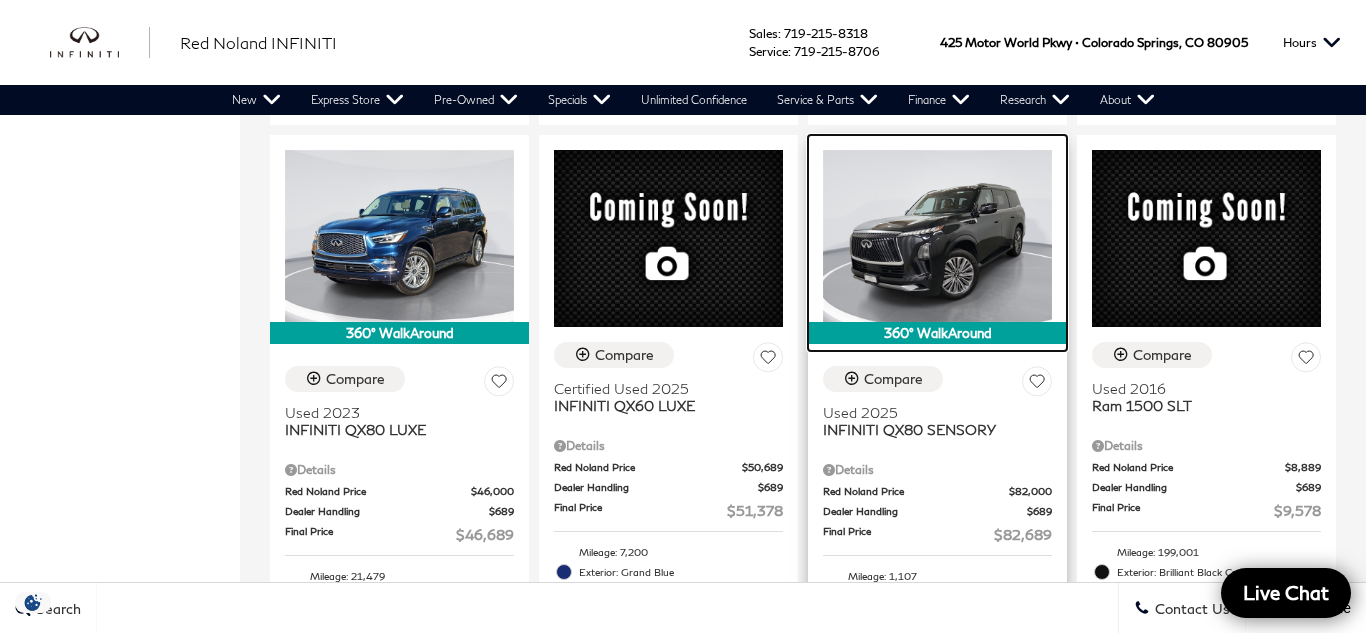 click at bounding box center (937, 236) 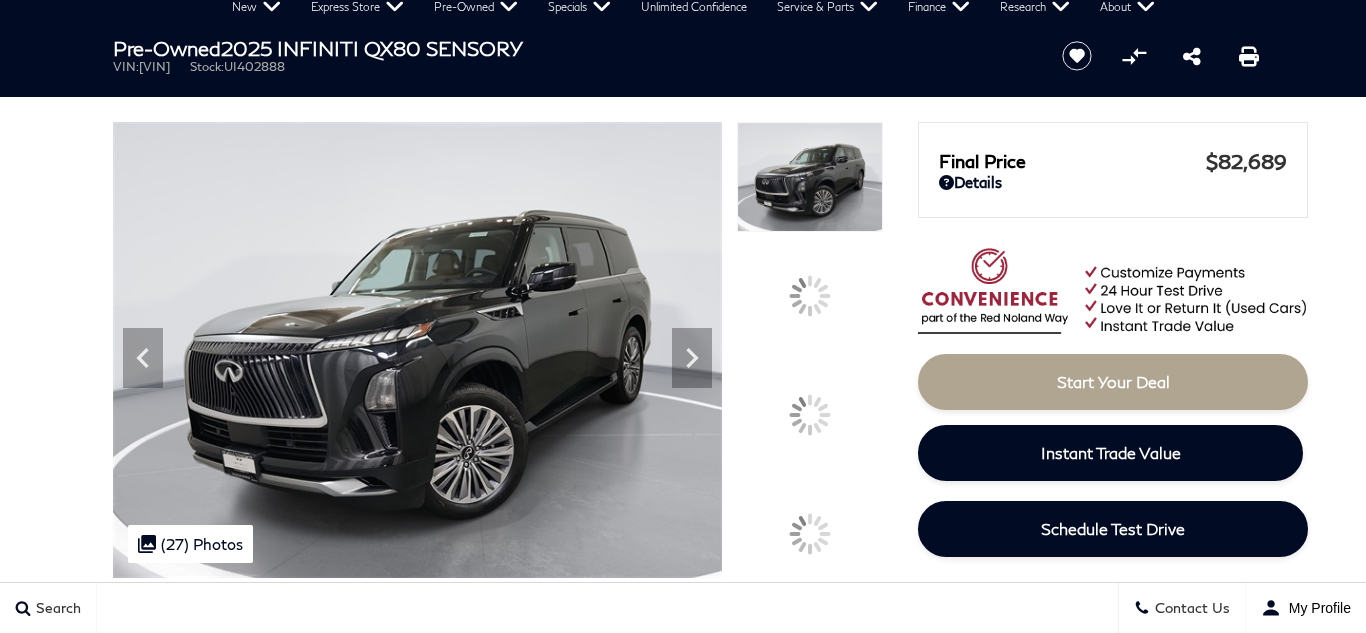 scroll, scrollTop: 190, scrollLeft: 0, axis: vertical 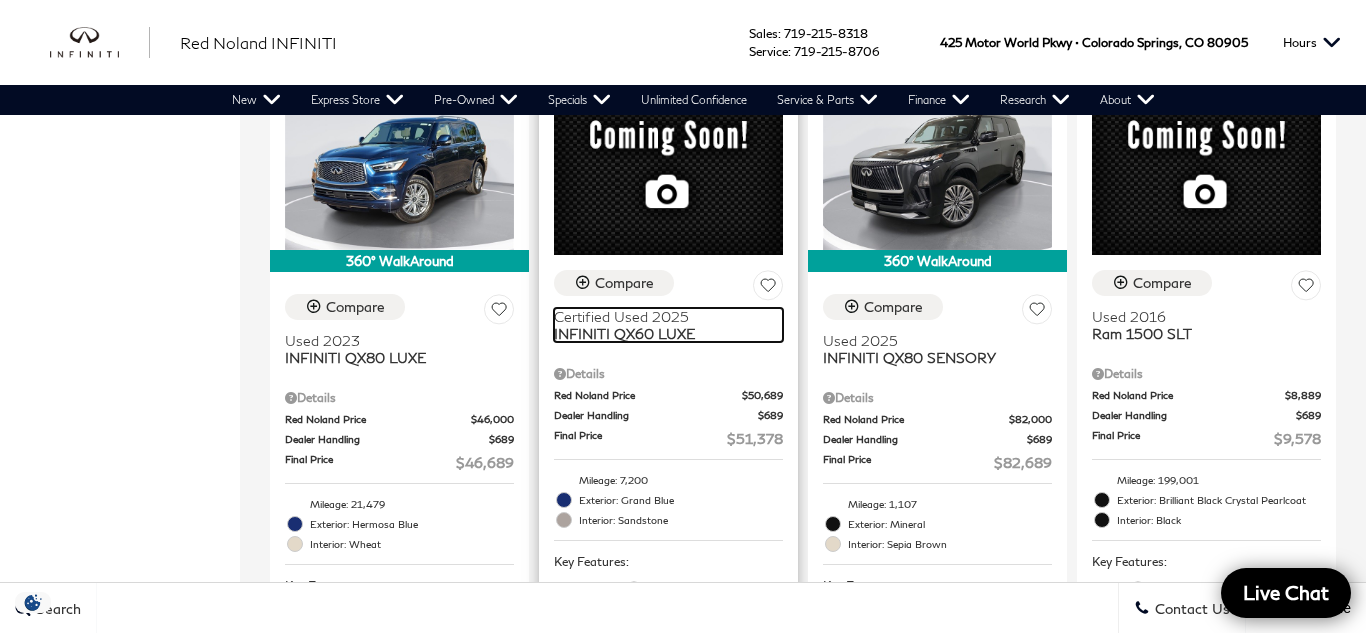 click on "INFINITI QX60 LUXE" at bounding box center (661, 333) 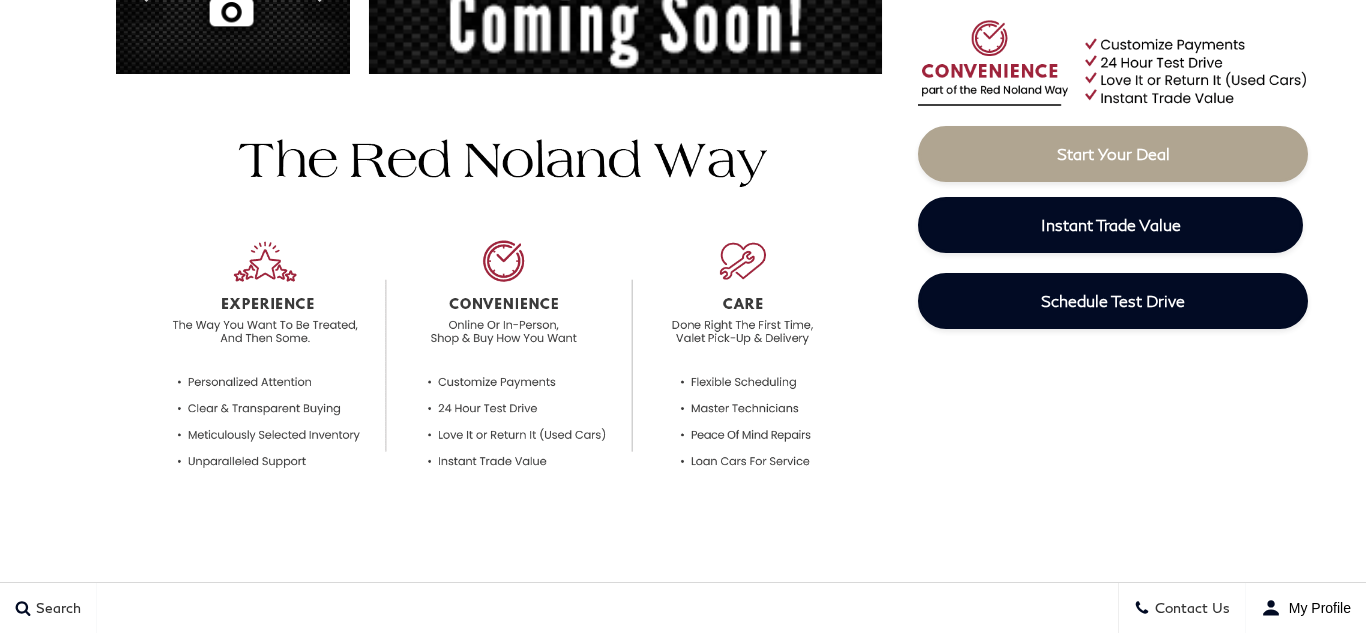 scroll, scrollTop: 347, scrollLeft: 0, axis: vertical 